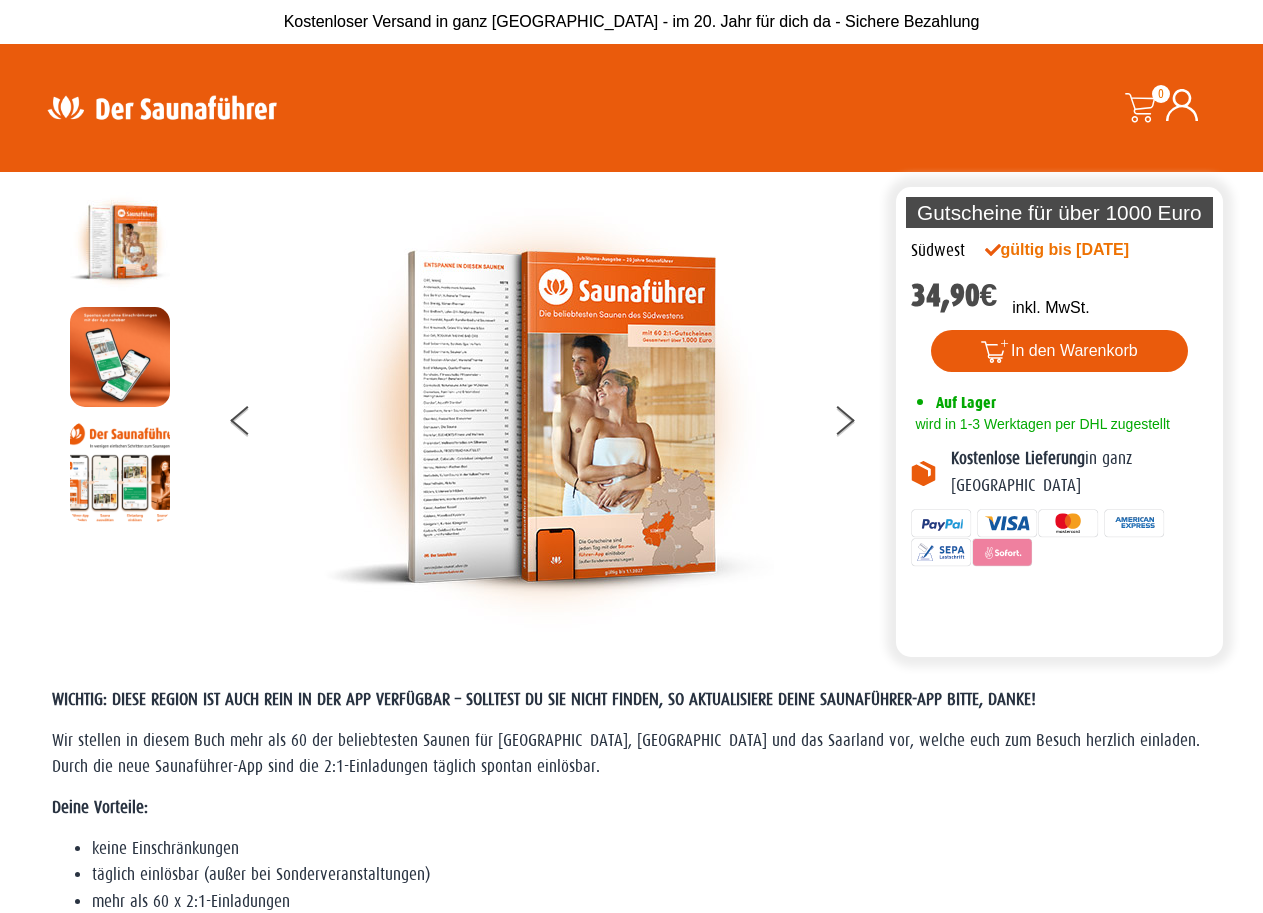 scroll, scrollTop: 0, scrollLeft: 0, axis: both 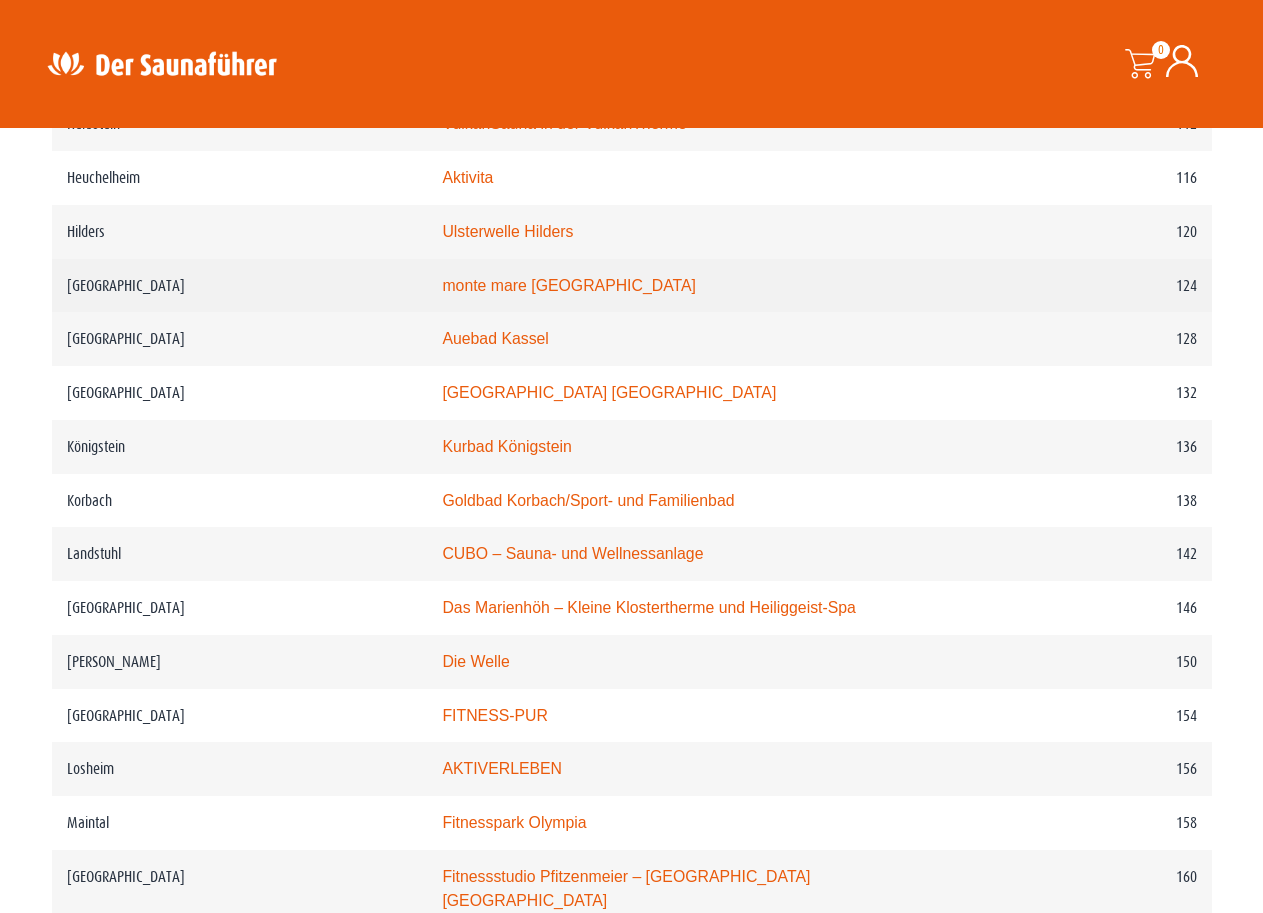 click on "monte mare Kaiserslautern" at bounding box center (708, 286) 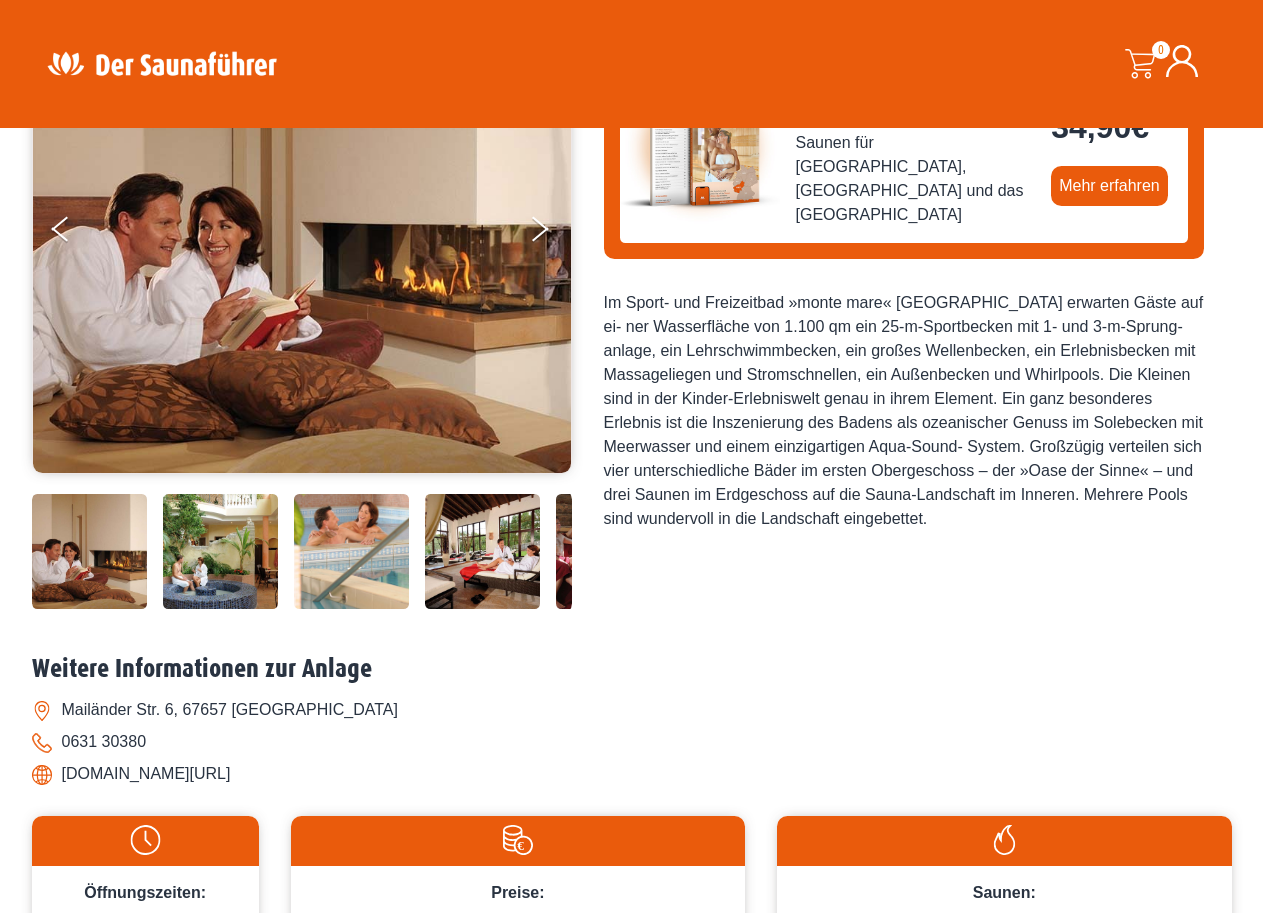 scroll, scrollTop: 300, scrollLeft: 0, axis: vertical 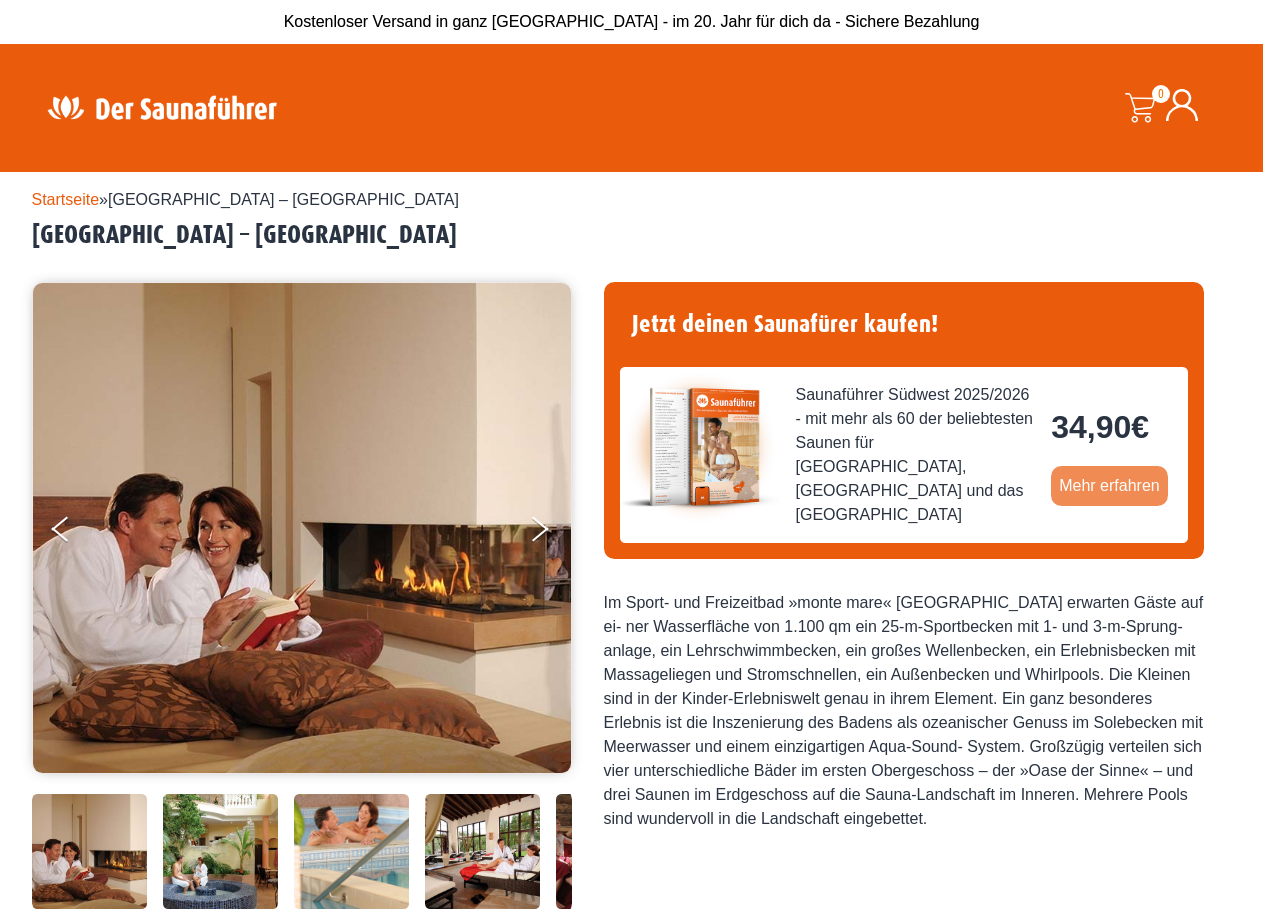 click on "Mehr erfahren" at bounding box center (1109, 486) 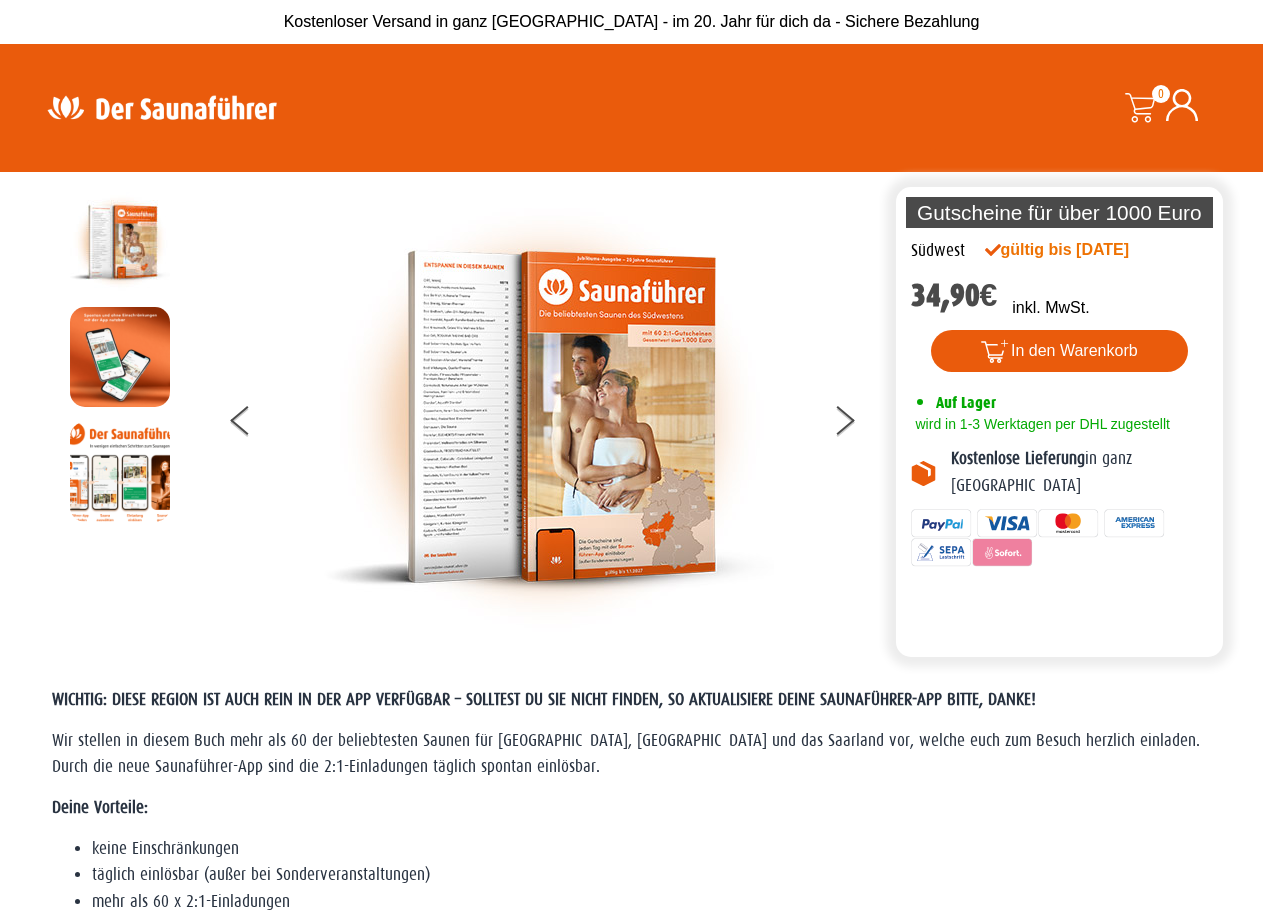 scroll, scrollTop: 0, scrollLeft: 0, axis: both 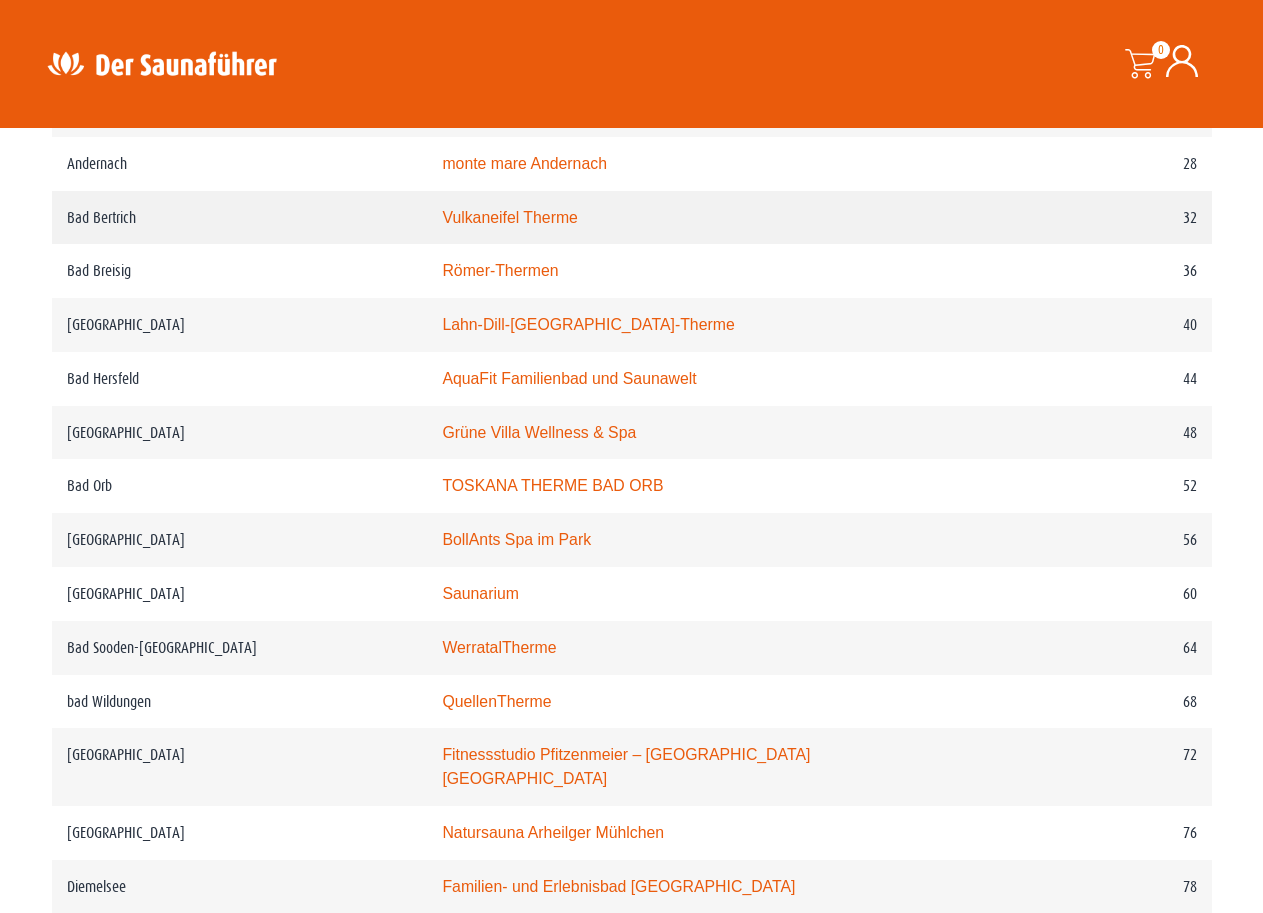 click on "Vulkaneifel Therme" at bounding box center (510, 217) 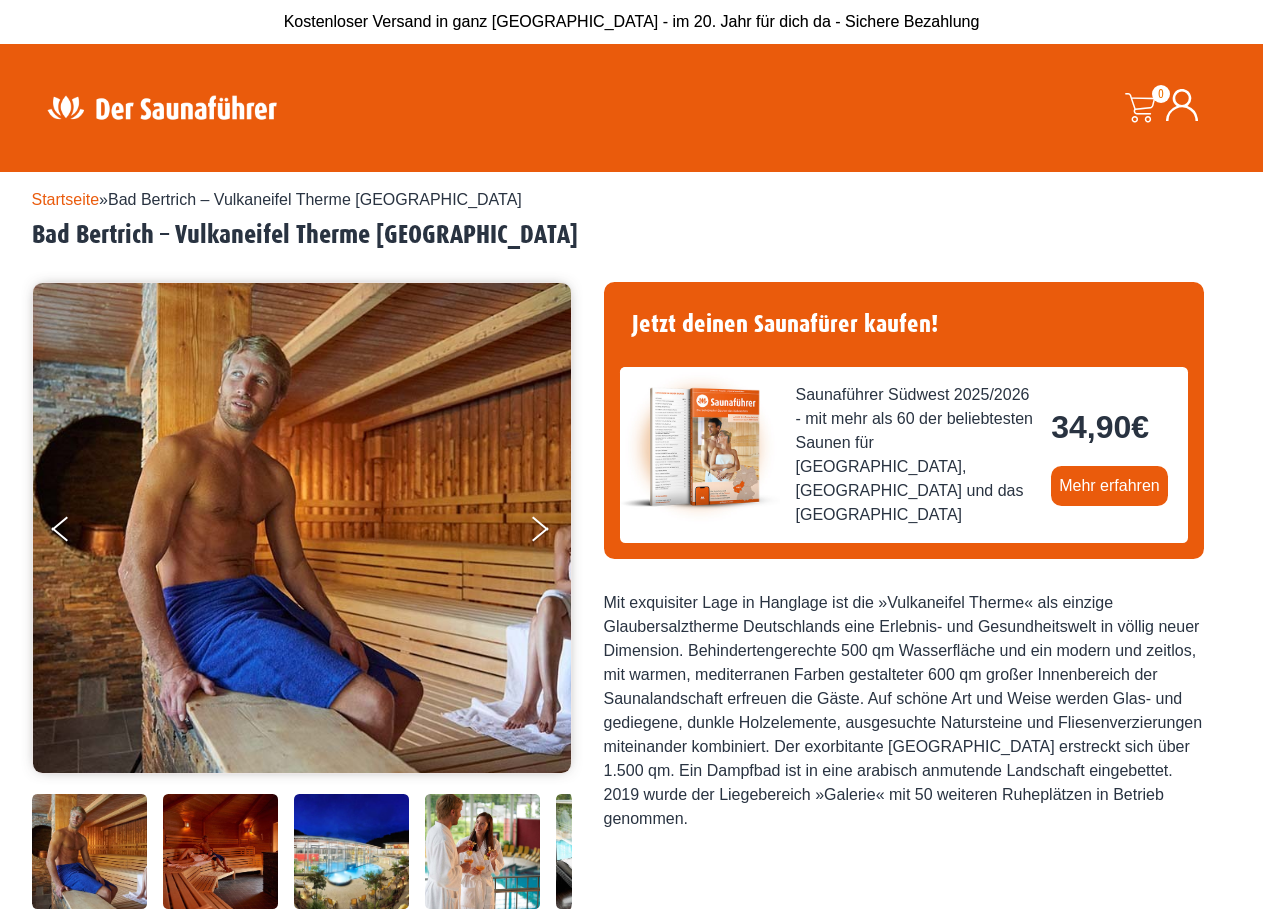 scroll, scrollTop: 0, scrollLeft: 0, axis: both 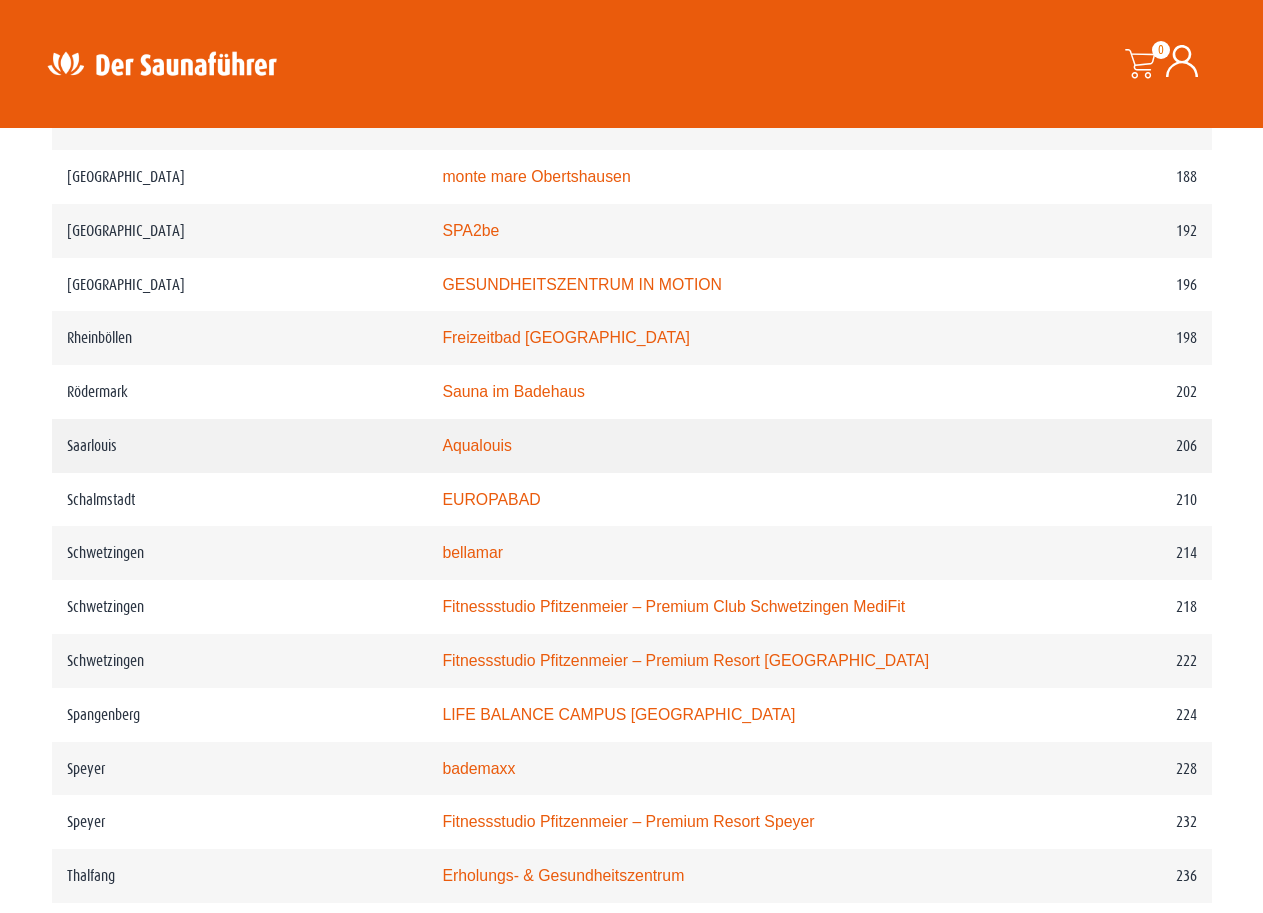click on "Aqualouis" at bounding box center [477, 445] 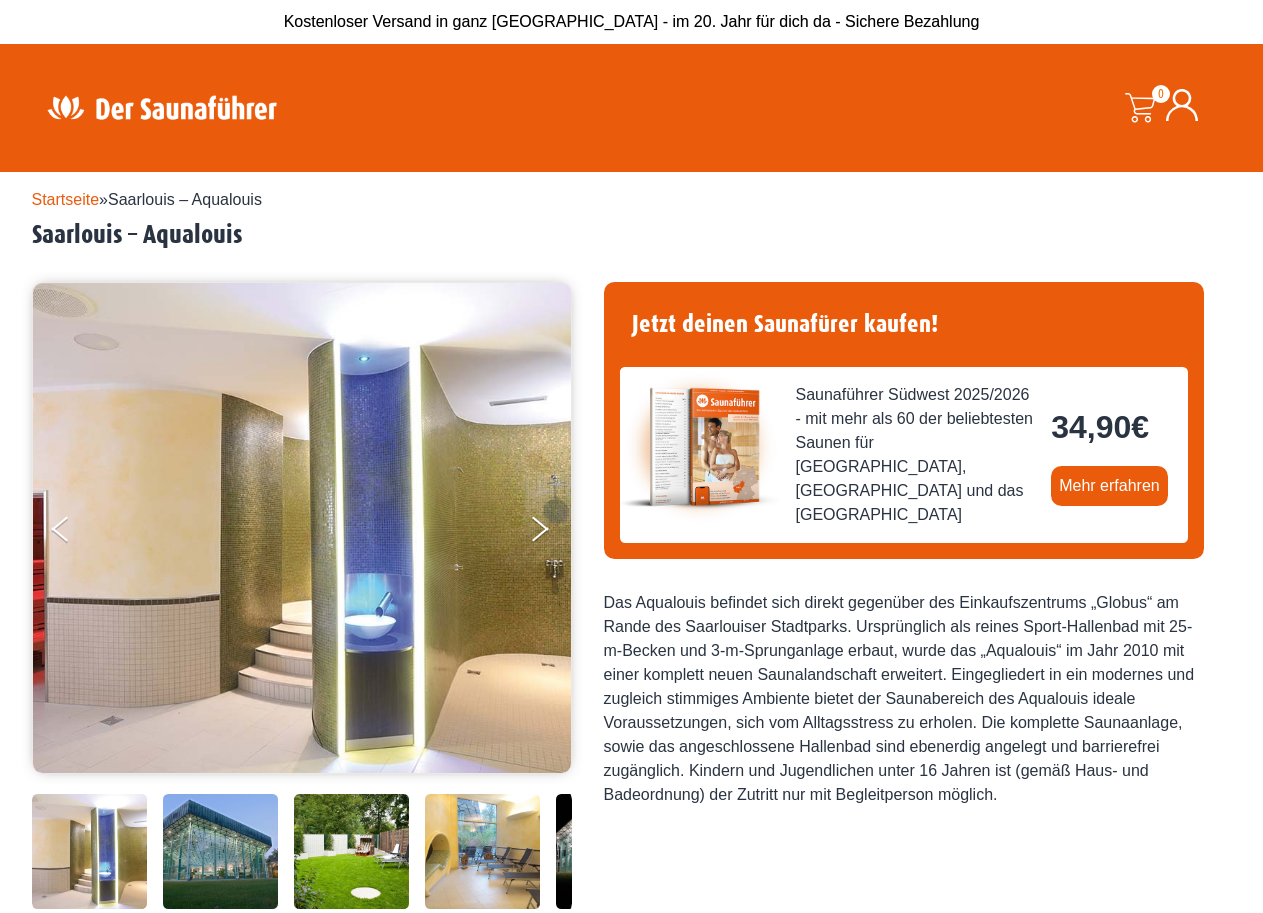 scroll, scrollTop: 0, scrollLeft: 0, axis: both 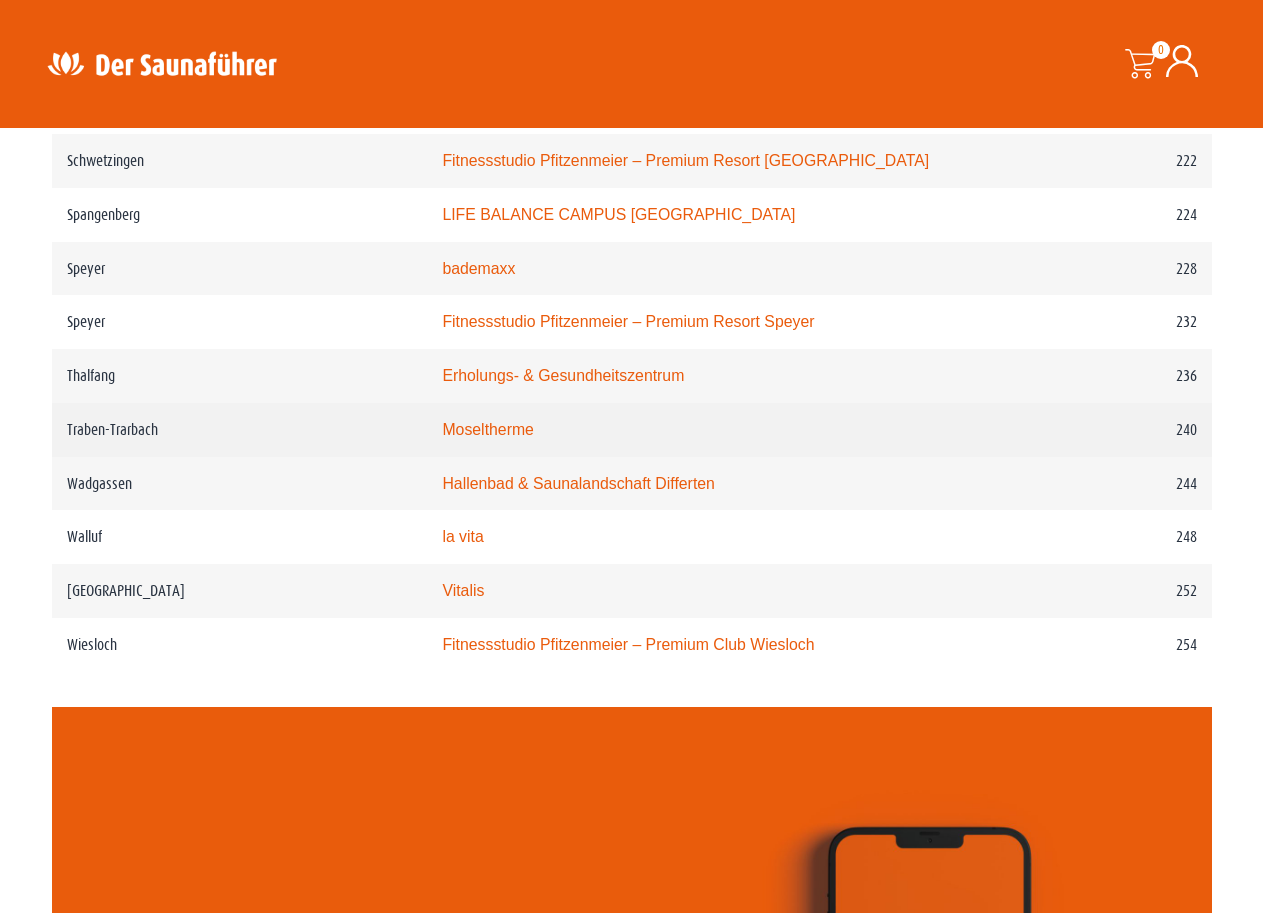 click on "Moseltherme" at bounding box center [487, 429] 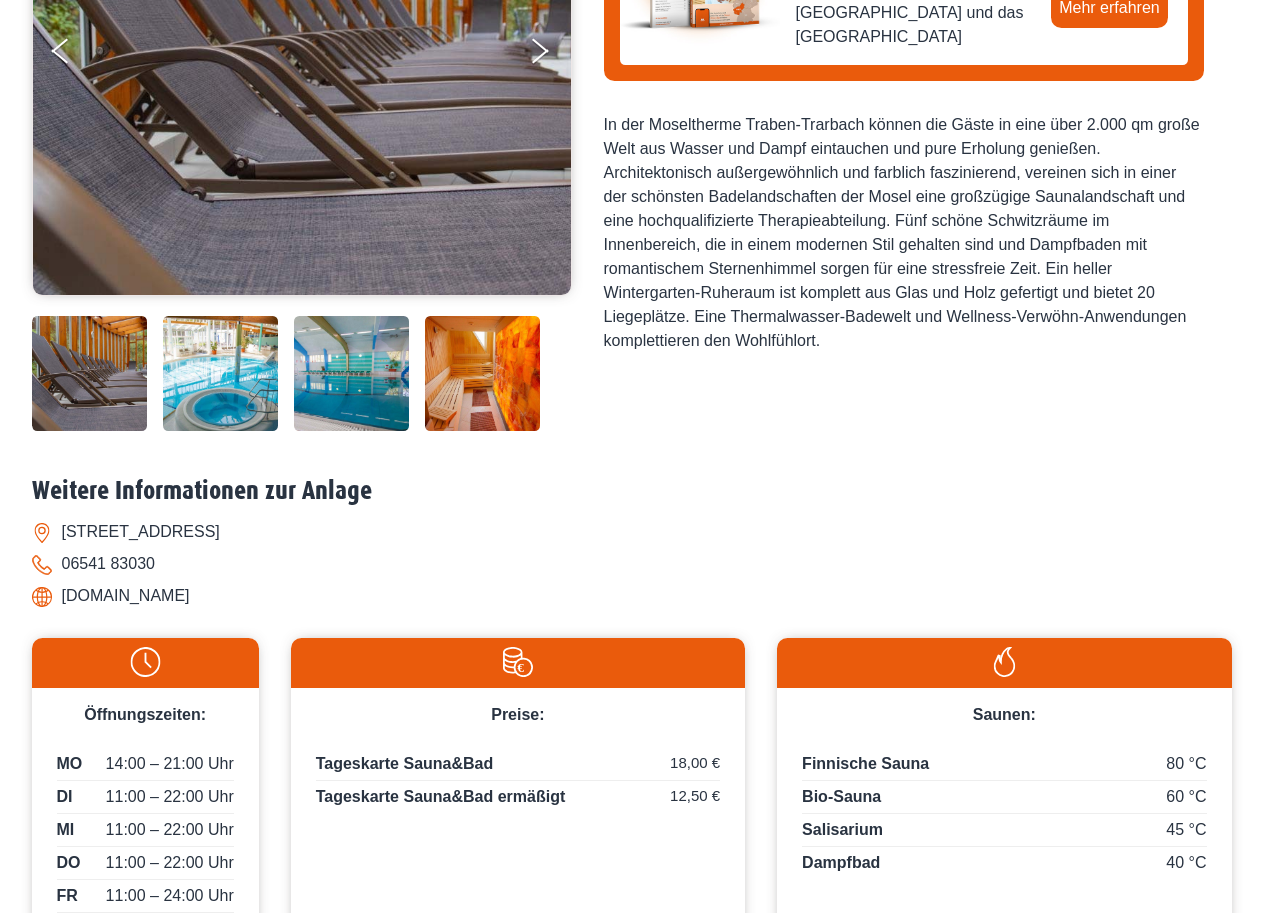 scroll, scrollTop: 0, scrollLeft: 0, axis: both 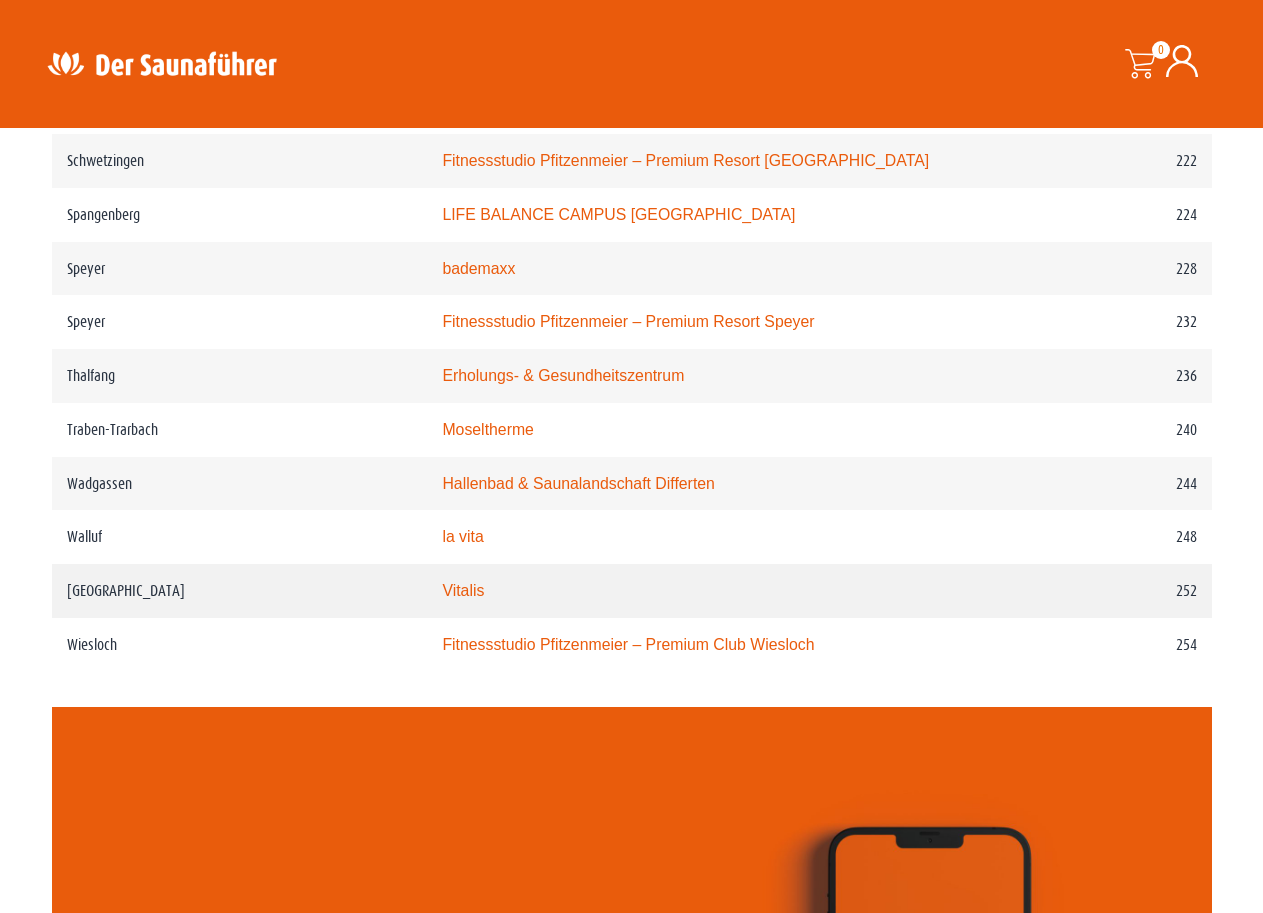 click on "Vitalis" at bounding box center (463, 590) 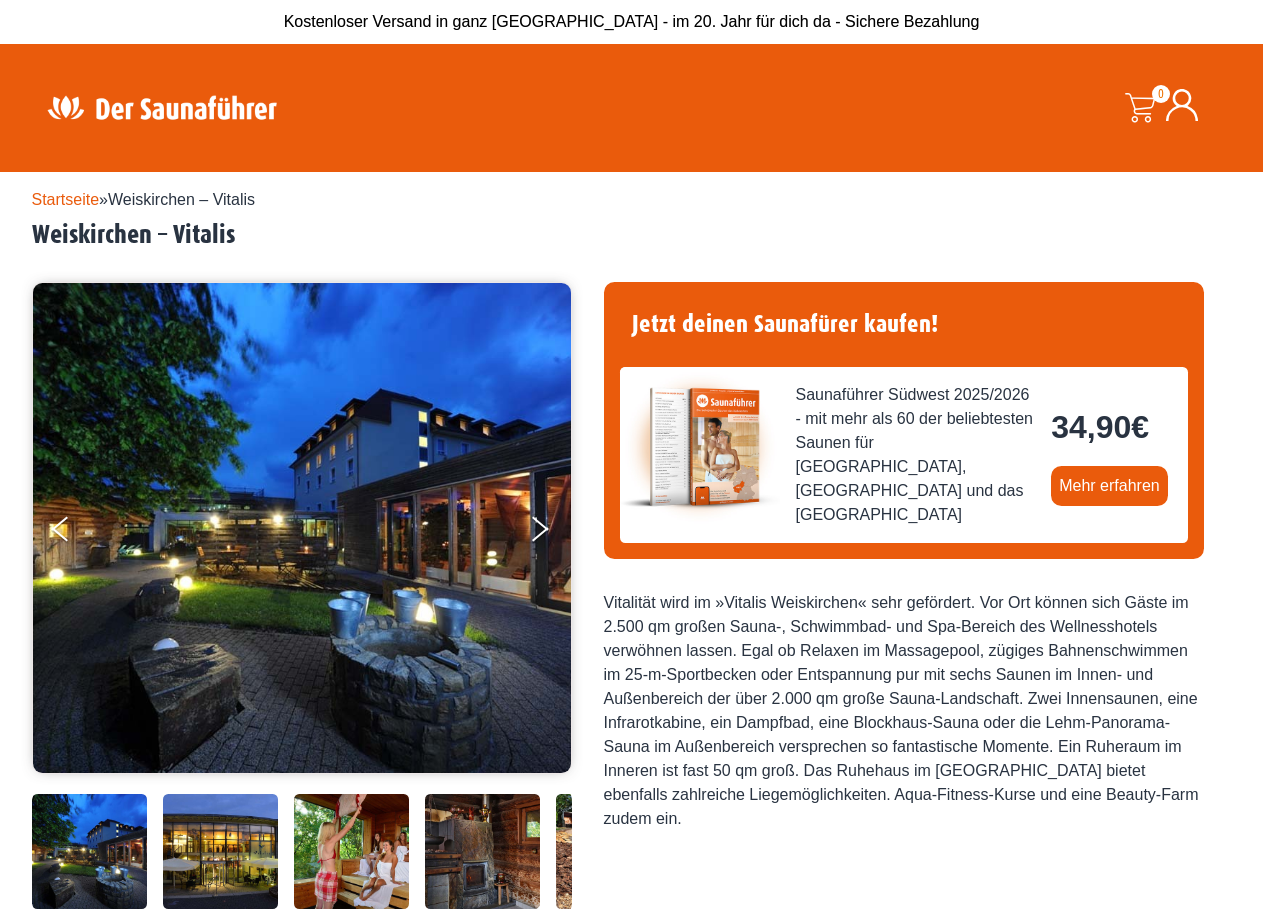 scroll, scrollTop: 0, scrollLeft: 0, axis: both 